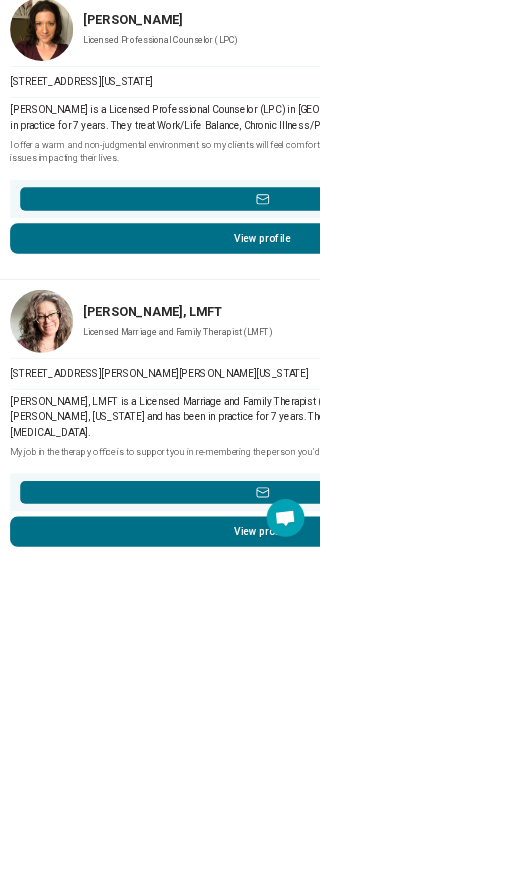 scroll, scrollTop: 956, scrollLeft: 0, axis: vertical 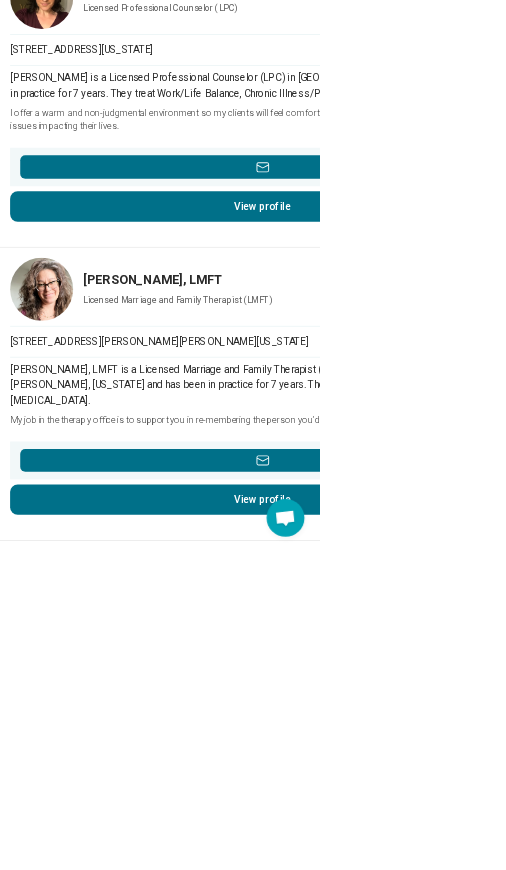 click on "[PERSON_NAME]" at bounding box center (473, 908) 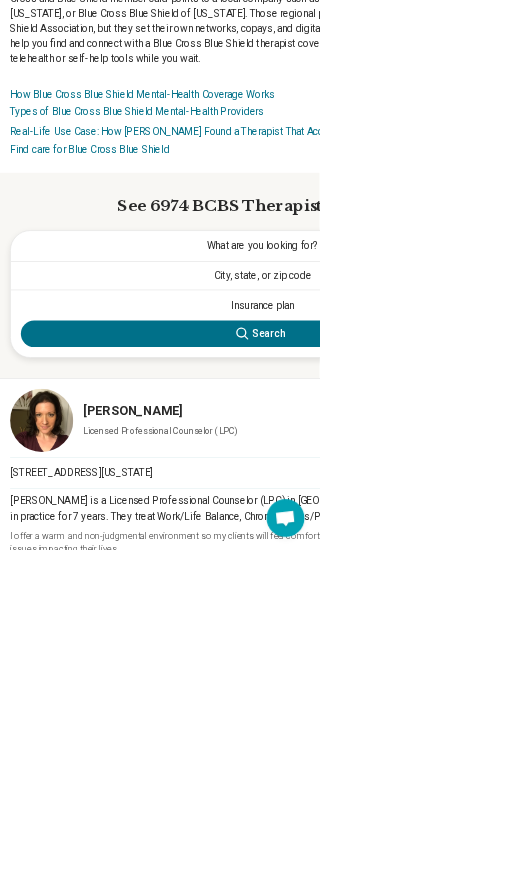 scroll, scrollTop: 0, scrollLeft: 0, axis: both 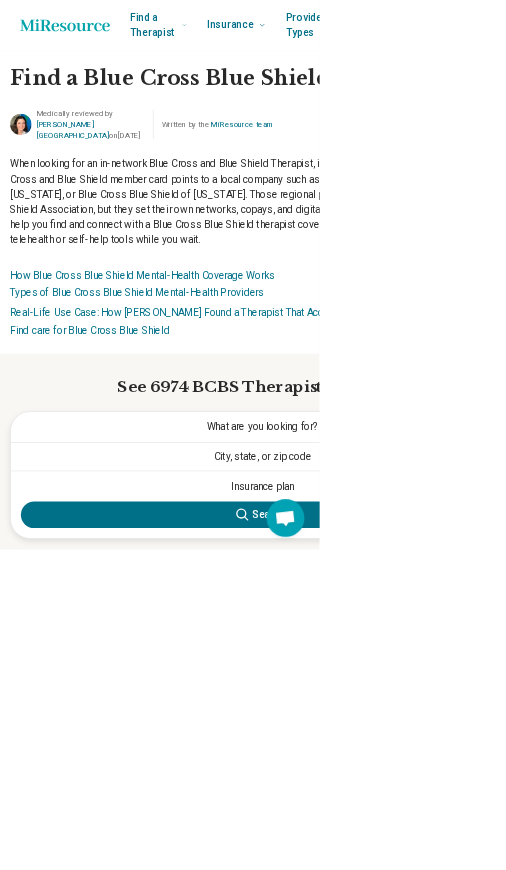 click on "City, state, or zip code" at bounding box center (415, 723) 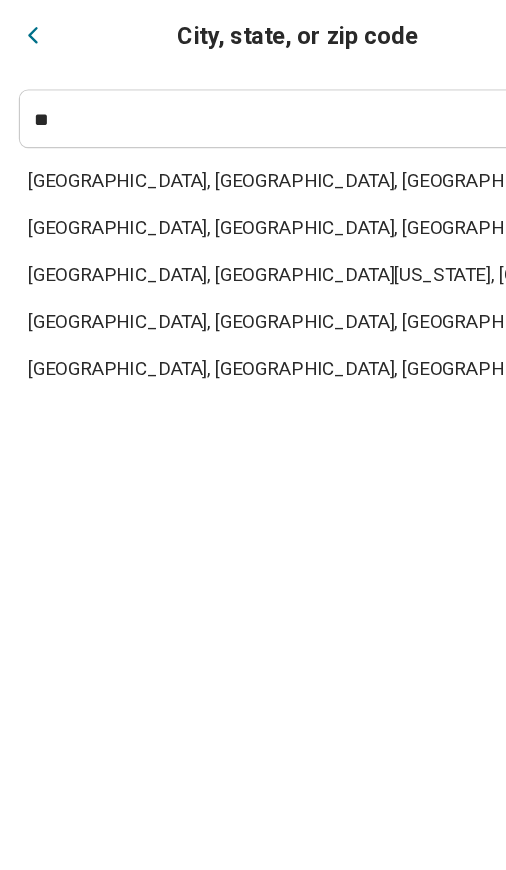 type on "*" 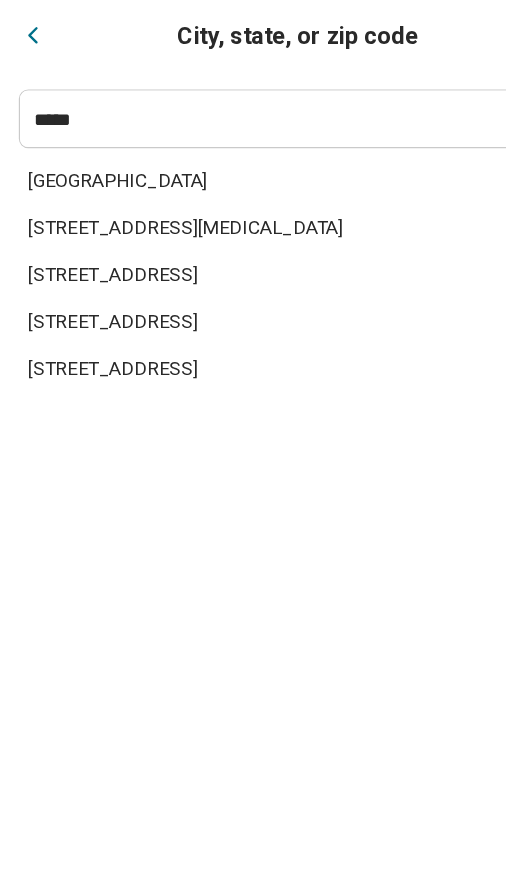type on "*****" 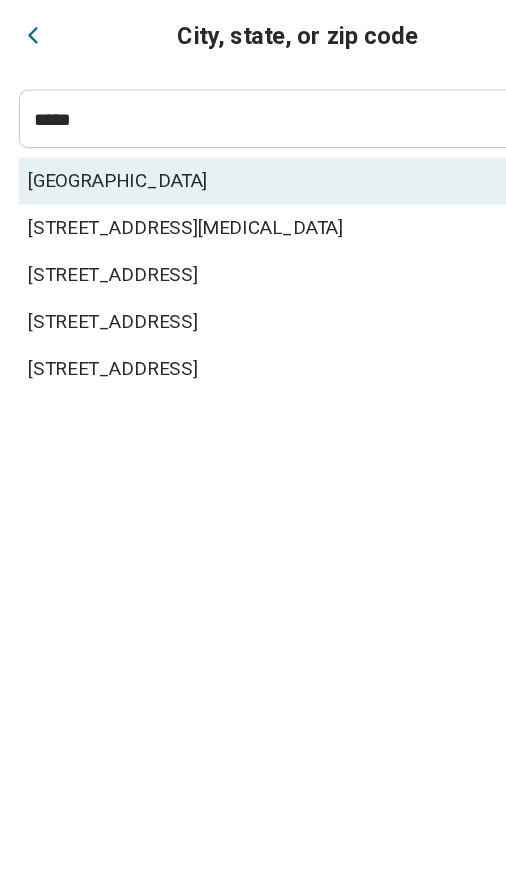 click on "[GEOGRAPHIC_DATA]" at bounding box center [241, 154] 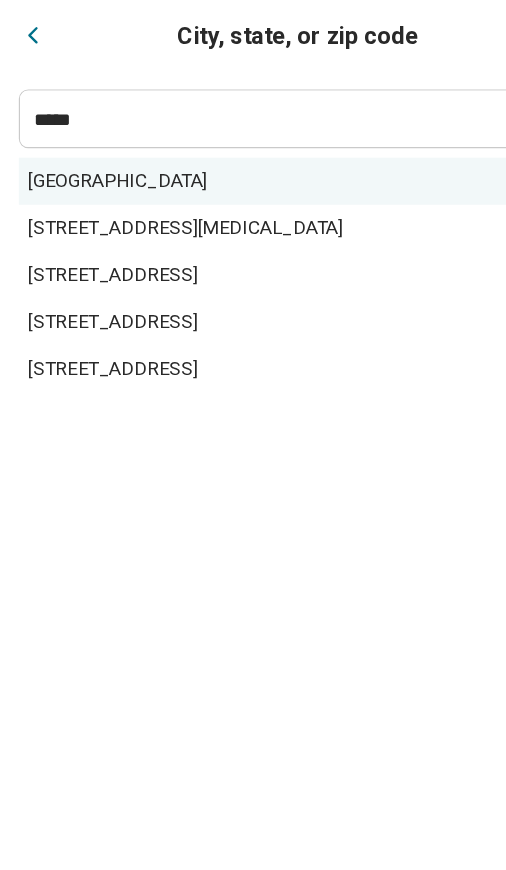 click on "[GEOGRAPHIC_DATA]" at bounding box center (241, 154) 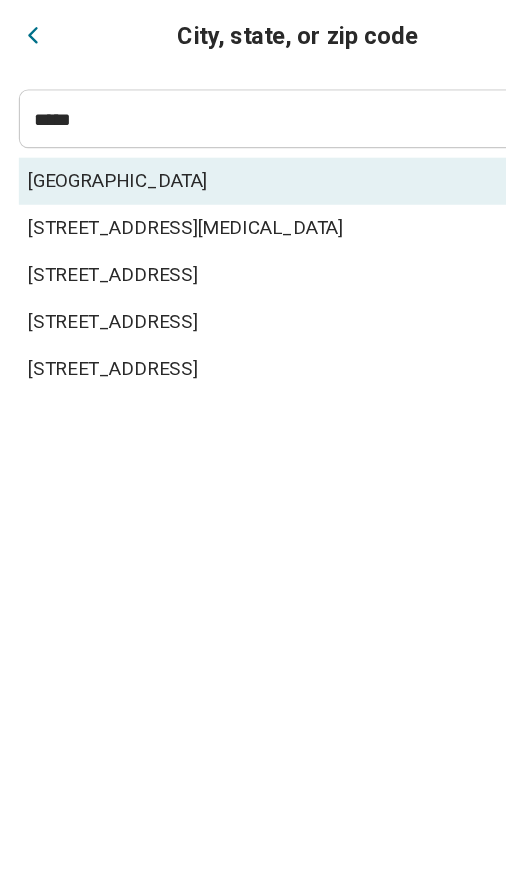 click on "[GEOGRAPHIC_DATA]" at bounding box center (241, 154) 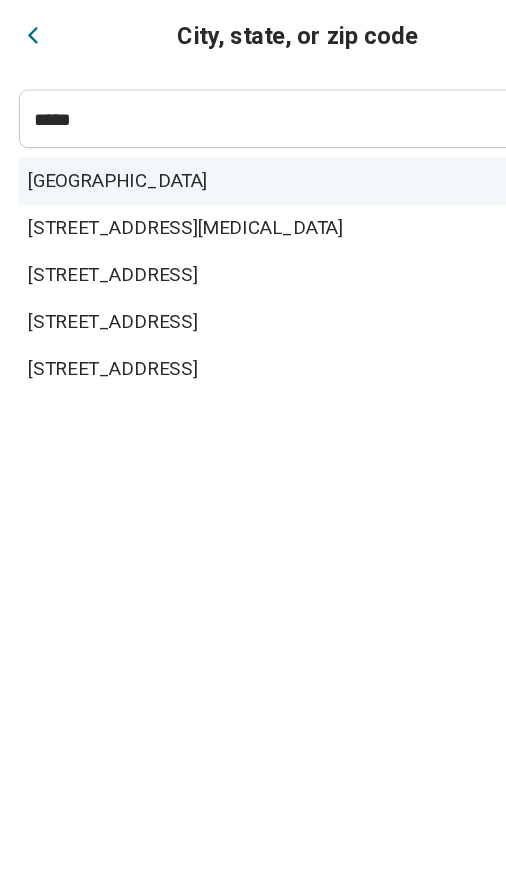 click 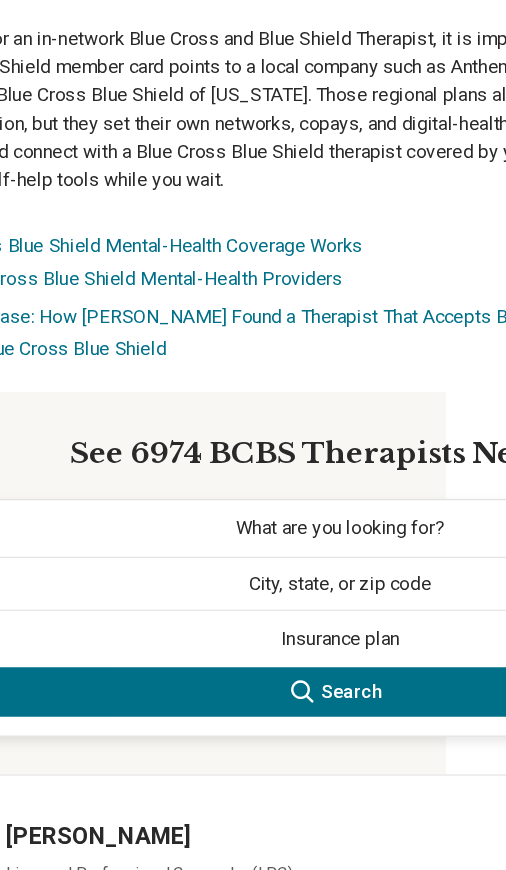 click on "City, state, or zip code" at bounding box center [364, 545] 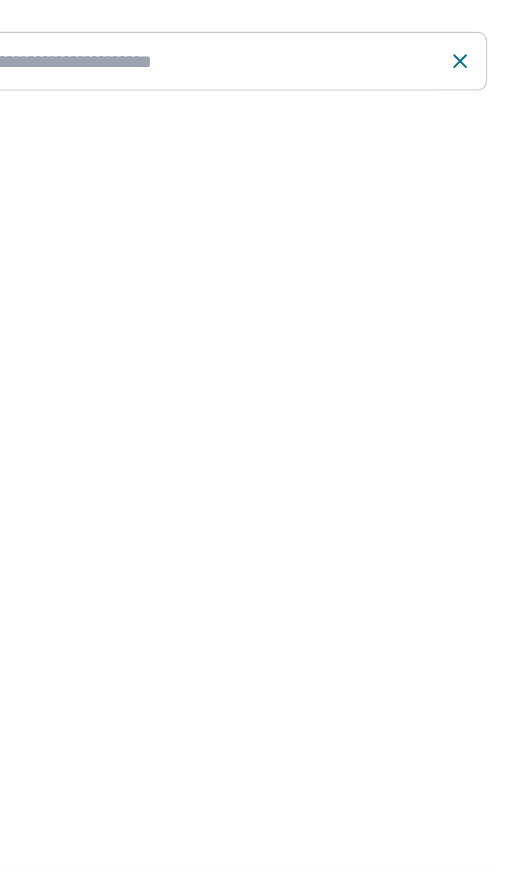 scroll, scrollTop: 49, scrollLeft: 51, axis: both 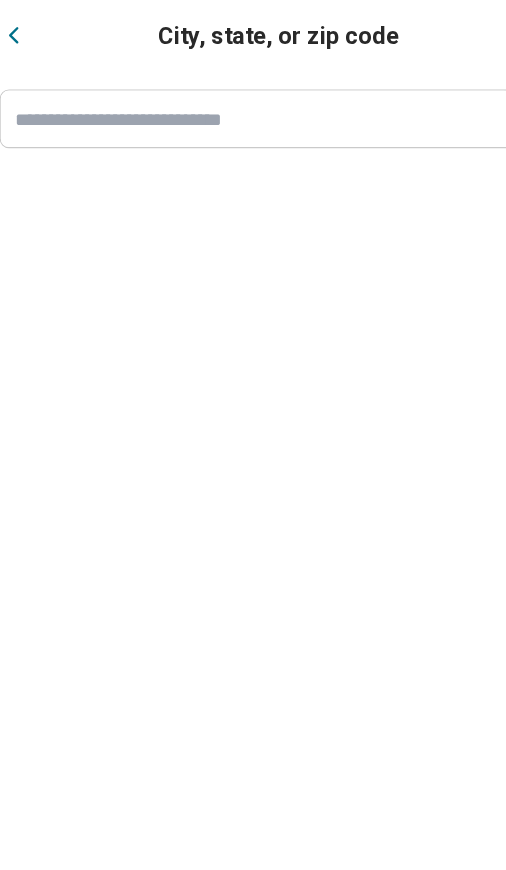type on "*" 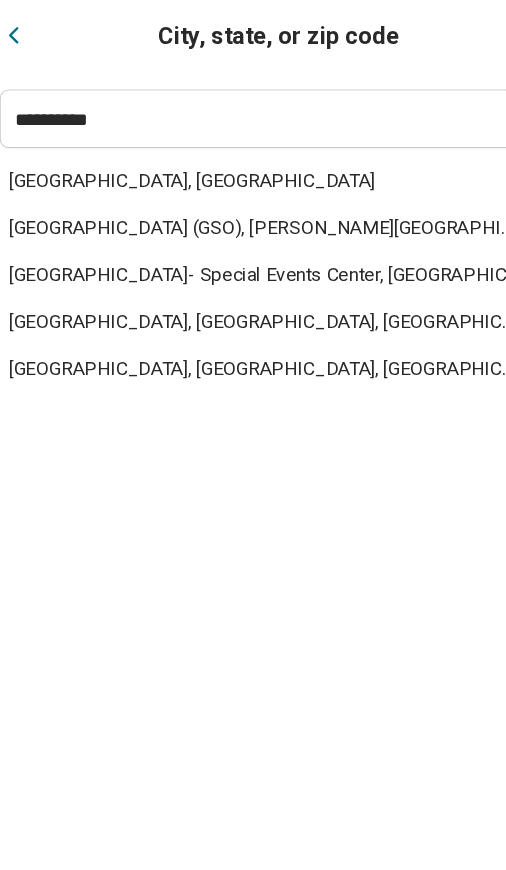 type on "**********" 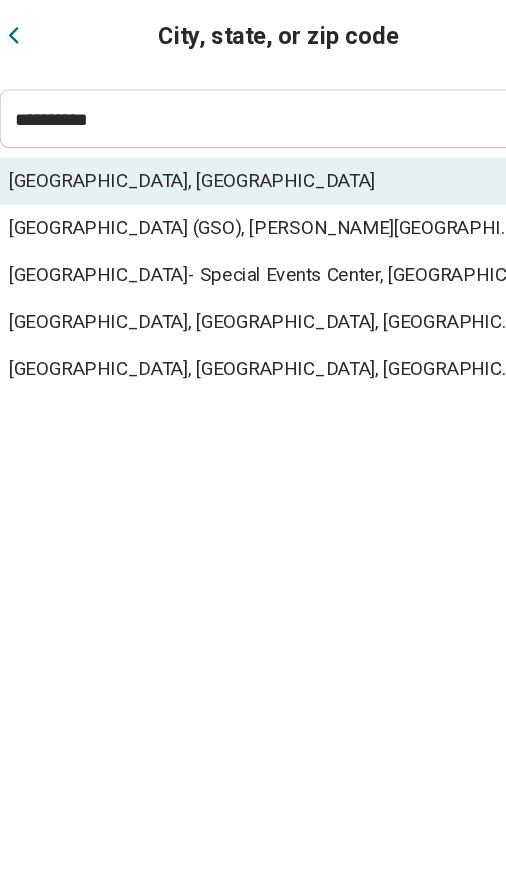 click on "[GEOGRAPHIC_DATA], [GEOGRAPHIC_DATA] ([GEOGRAPHIC_DATA]), [PERSON_NAME][GEOGRAPHIC_DATA], [GEOGRAPHIC_DATA], [GEOGRAPHIC_DATA] [GEOGRAPHIC_DATA]- [GEOGRAPHIC_DATA], [GEOGRAPHIC_DATA], [GEOGRAPHIC_DATA] [GEOGRAPHIC_DATA], [GEOGRAPHIC_DATA], [GEOGRAPHIC_DATA], [GEOGRAPHIC_DATA], [GEOGRAPHIC_DATA], [GEOGRAPHIC_DATA]" at bounding box center (253, 466) 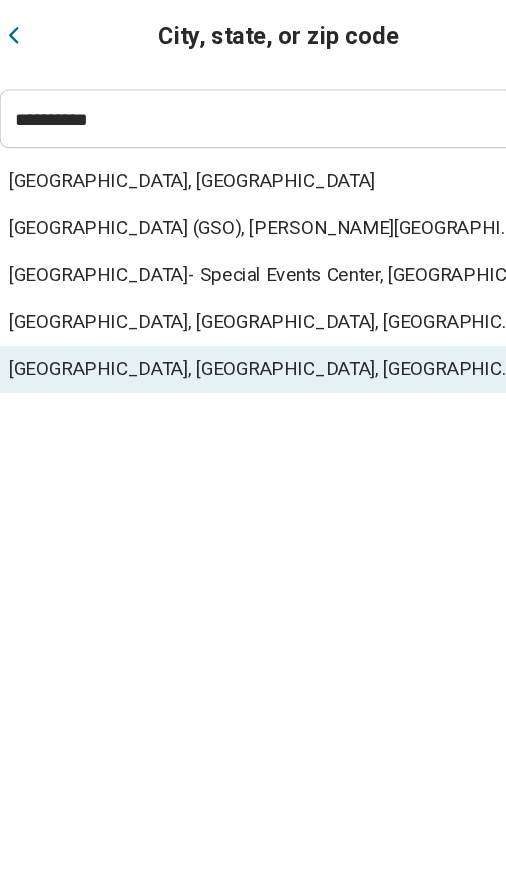 click on "[GEOGRAPHIC_DATA], [GEOGRAPHIC_DATA], [GEOGRAPHIC_DATA], [GEOGRAPHIC_DATA]" at bounding box center (253, 314) 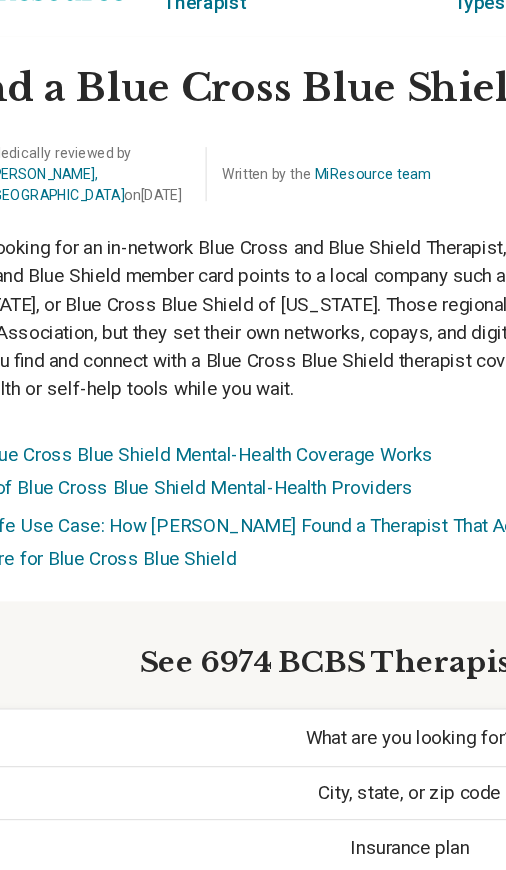 click on "City, state, or zip code" at bounding box center [364, 674] 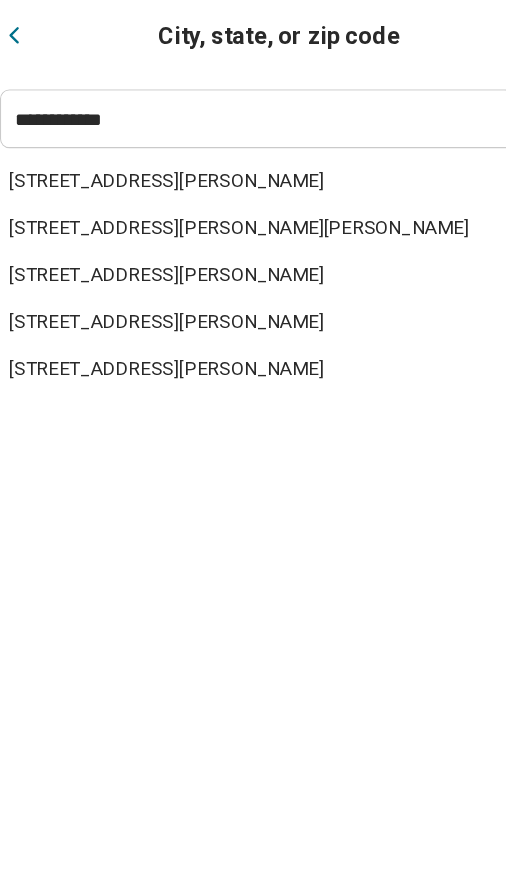 type on "**********" 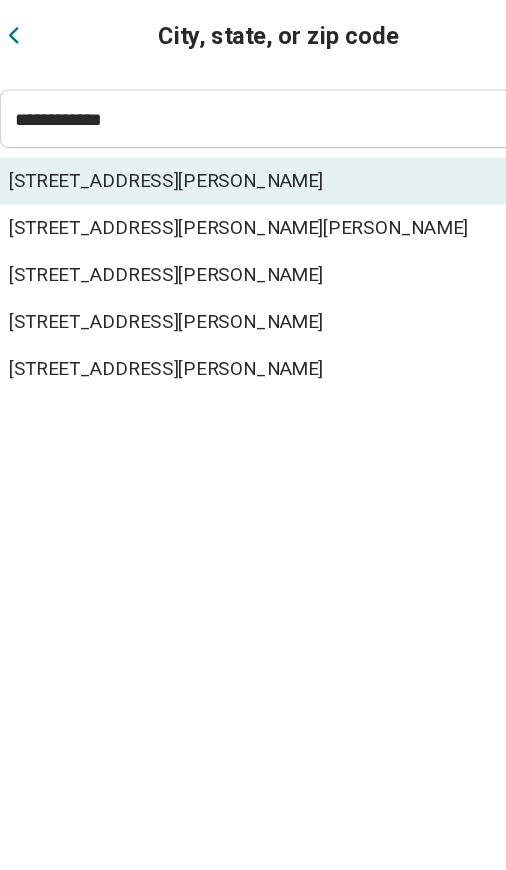 click on "[STREET_ADDRESS][PERSON_NAME]" at bounding box center (253, 154) 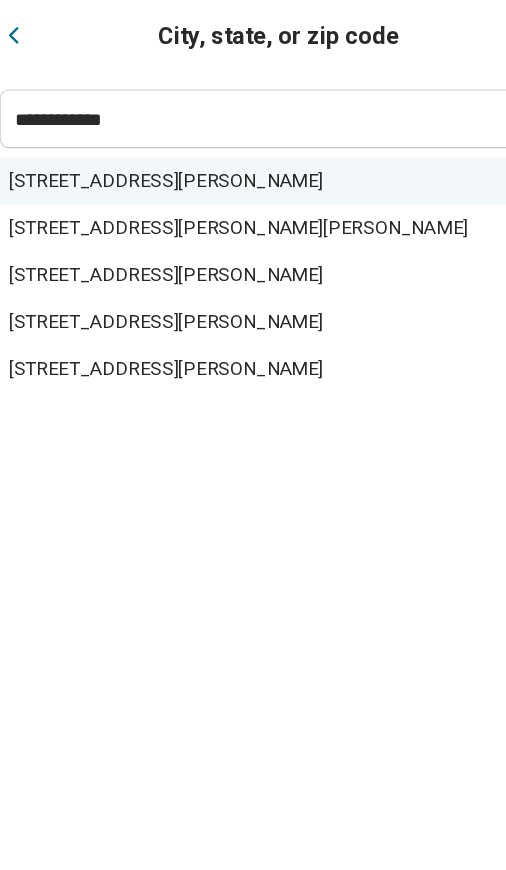 click 